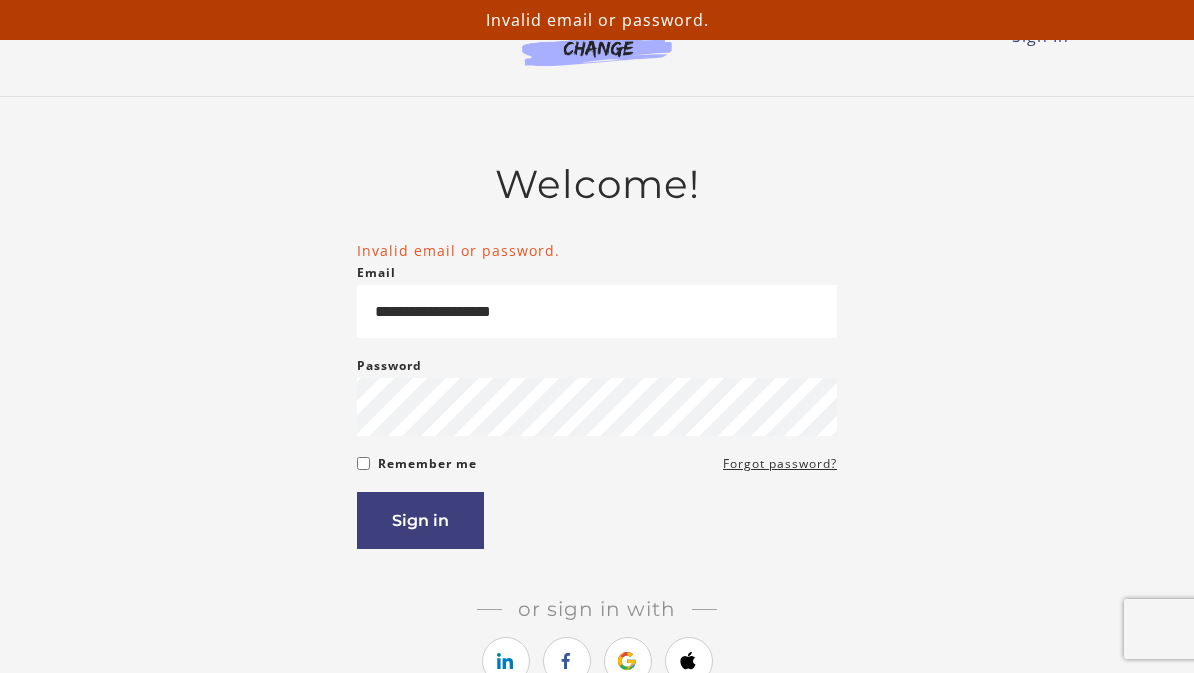 scroll, scrollTop: 0, scrollLeft: 0, axis: both 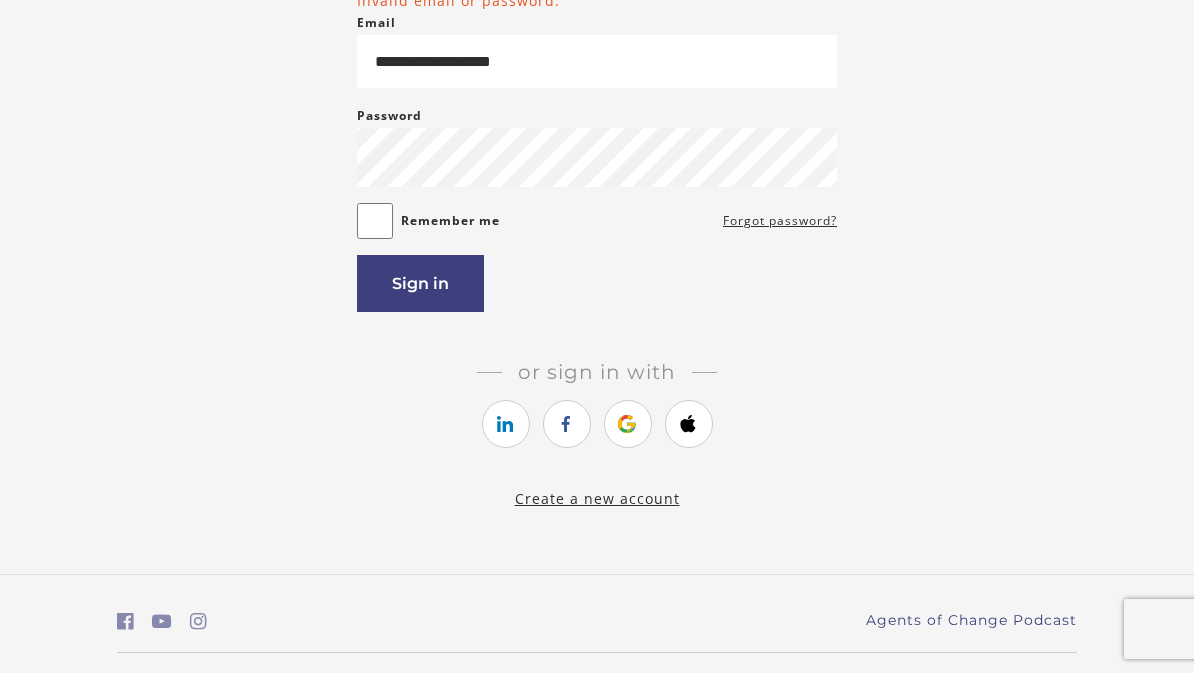 click on "Sign in" at bounding box center (420, 283) 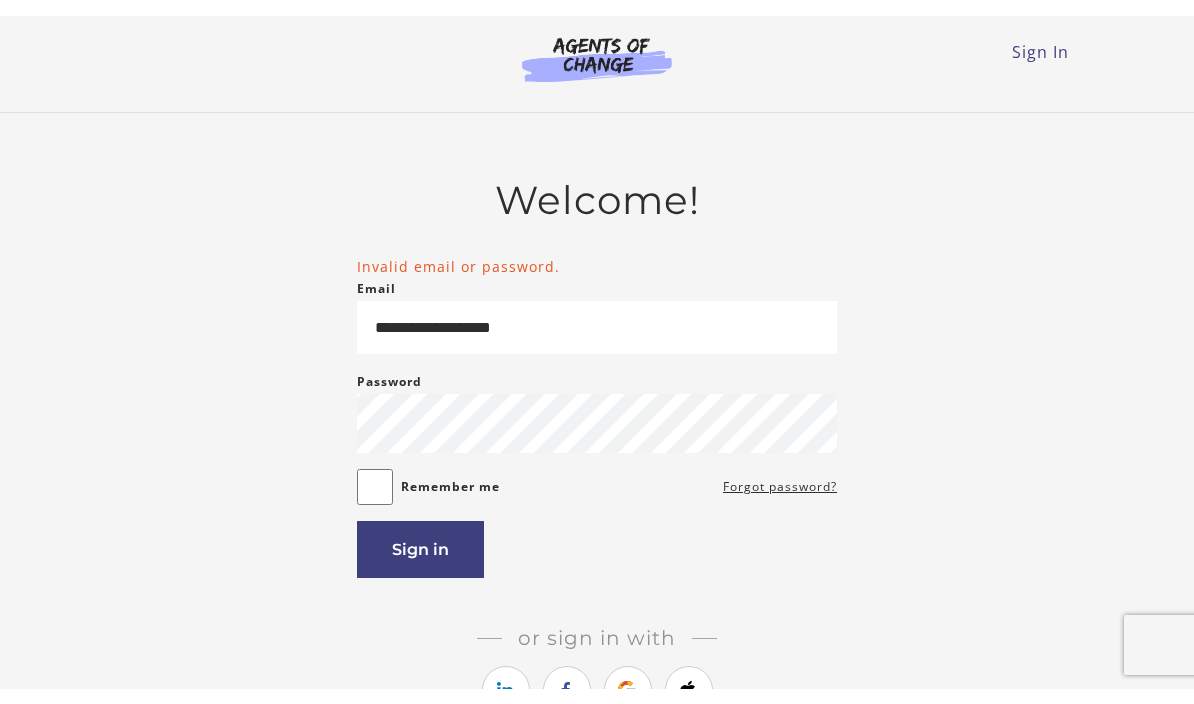 scroll, scrollTop: 0, scrollLeft: 0, axis: both 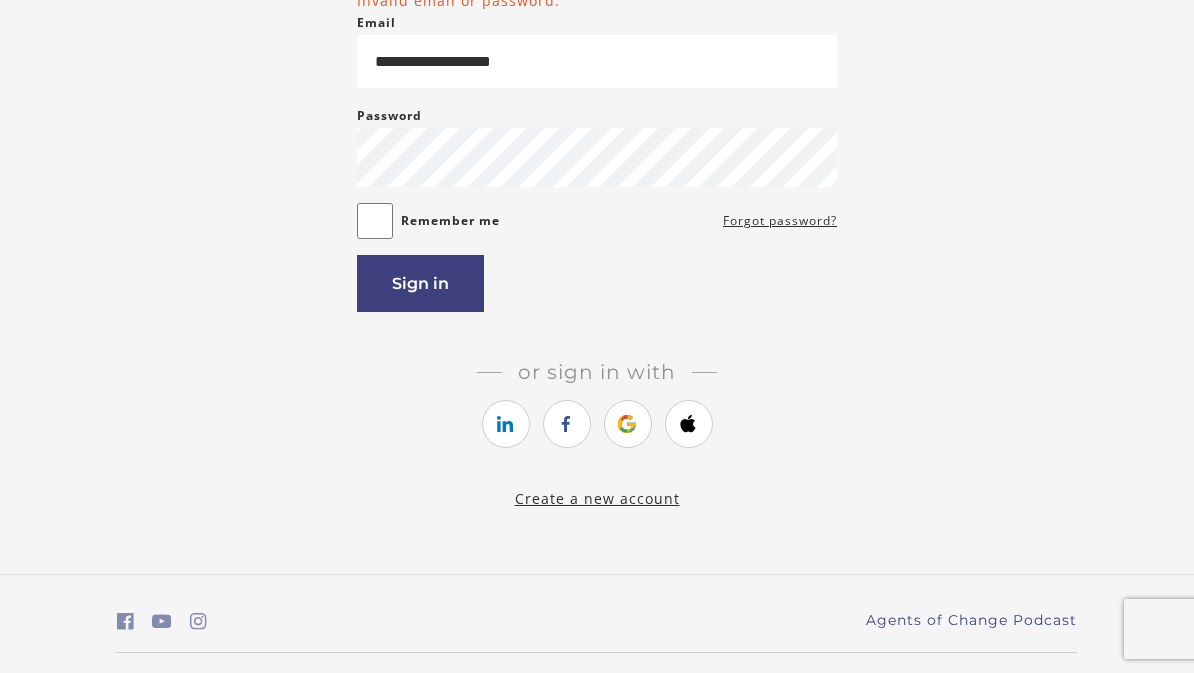 click on "Sign in" at bounding box center [420, 283] 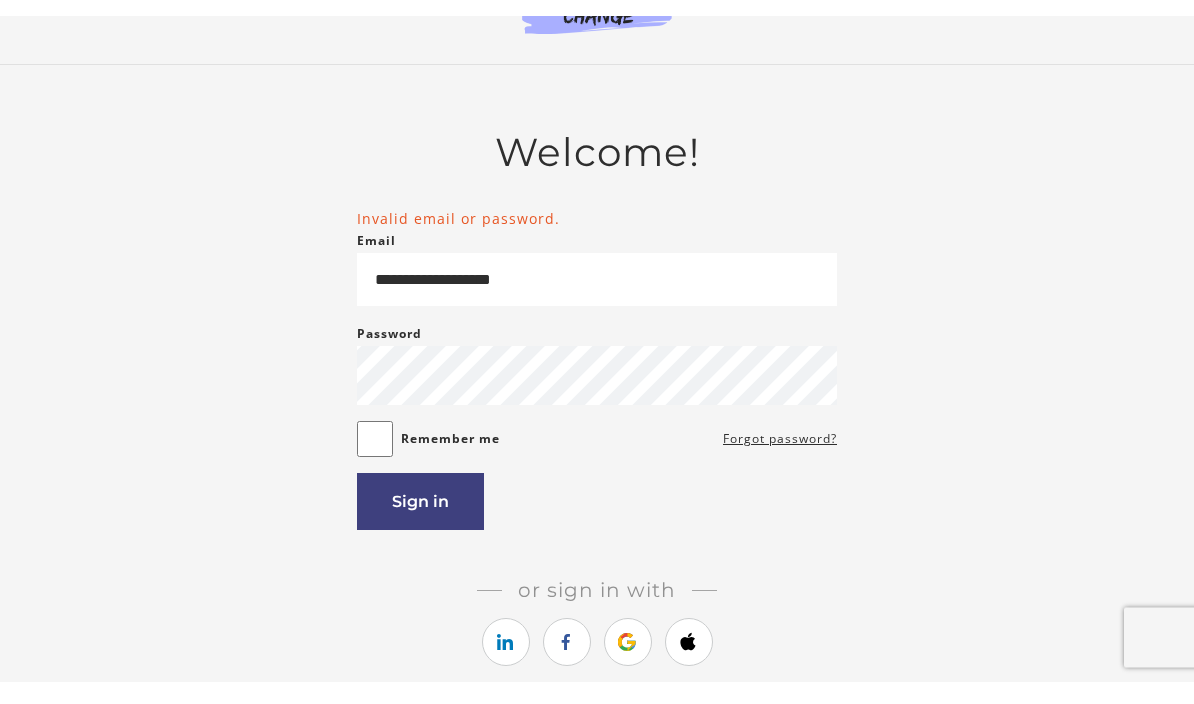 scroll, scrollTop: 48, scrollLeft: 0, axis: vertical 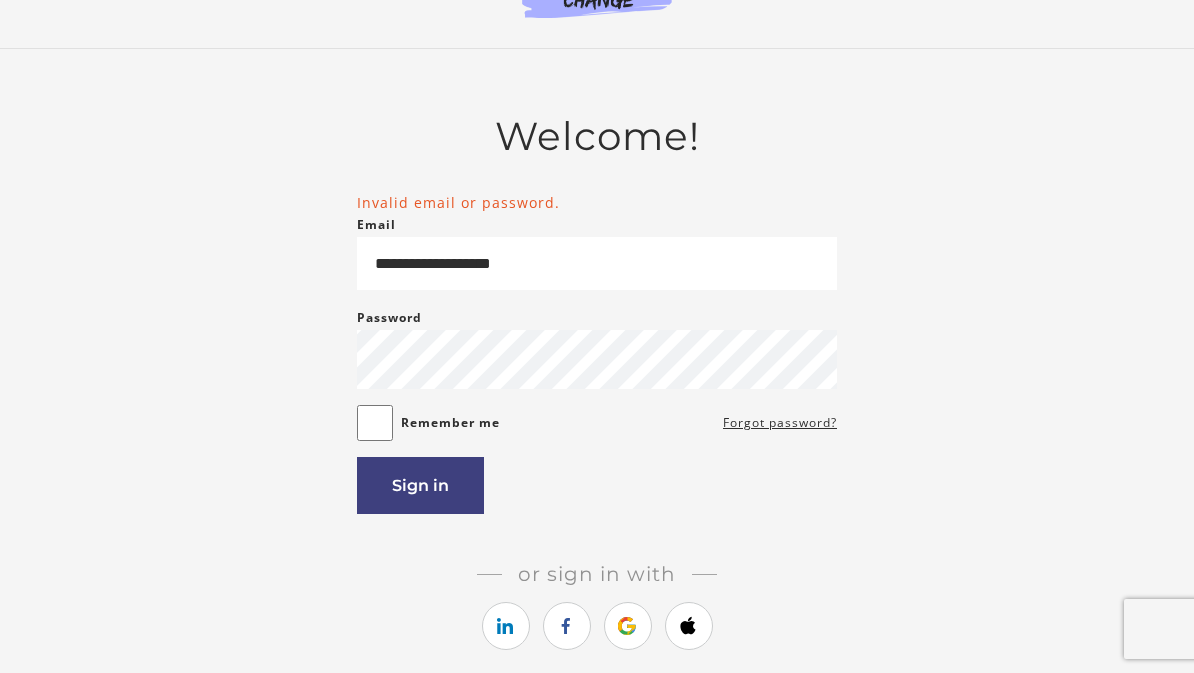 click on "Sign in" at bounding box center [420, 485] 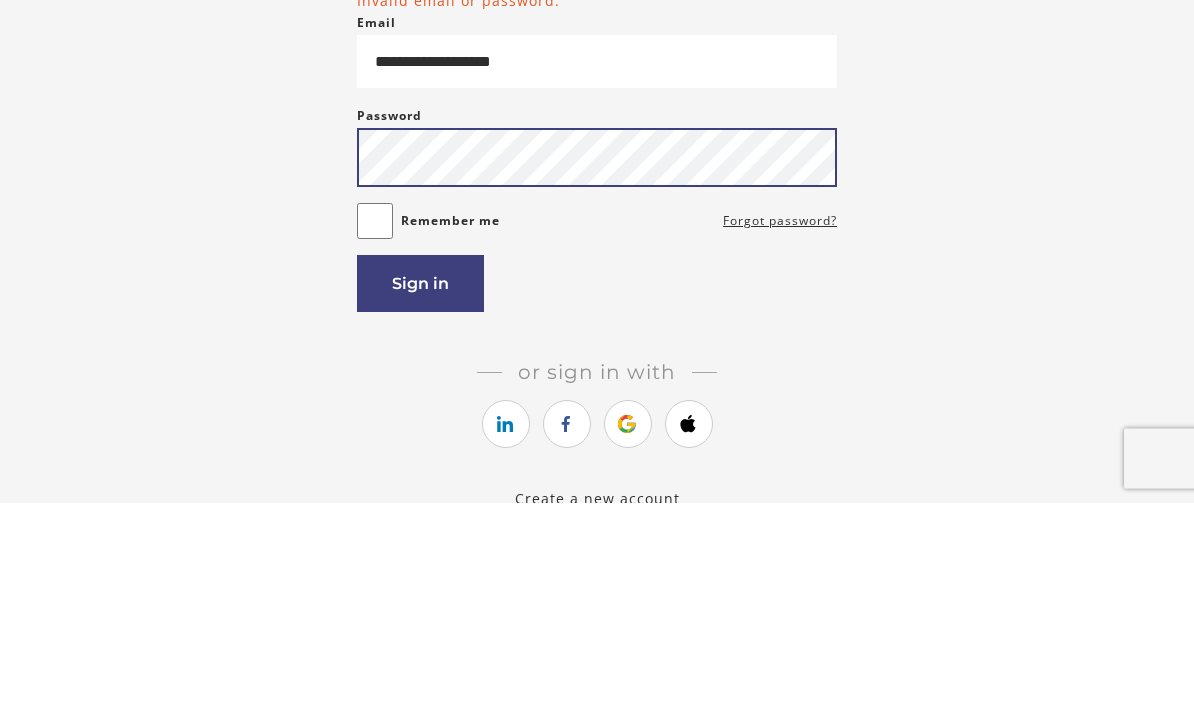 click on "Sign in" at bounding box center [420, 485] 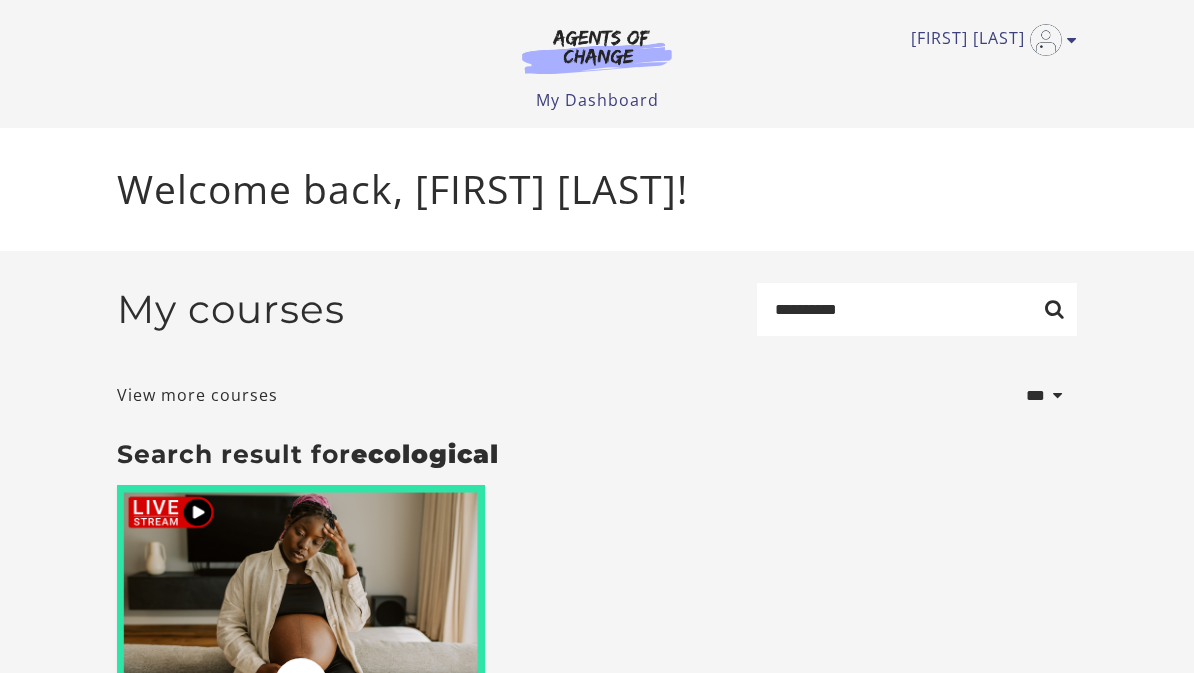scroll, scrollTop: 0, scrollLeft: 0, axis: both 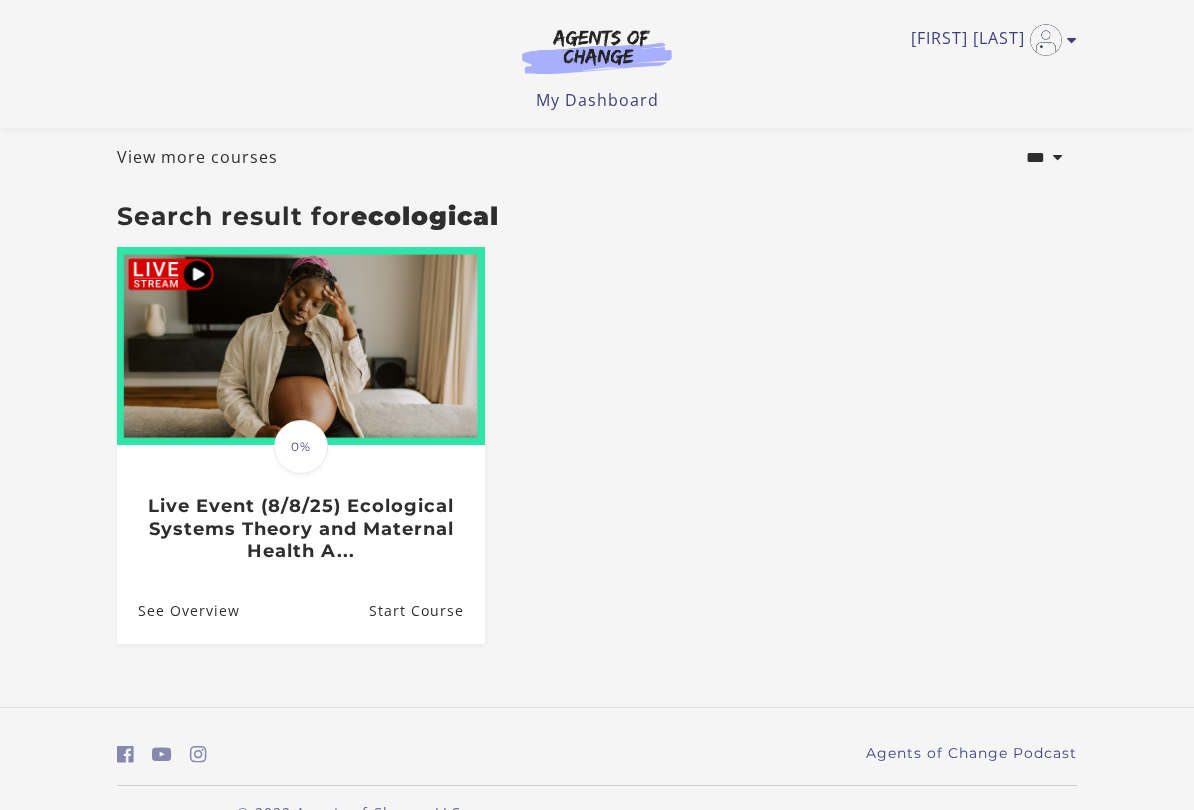 click on "See Overview" at bounding box center [178, 610] 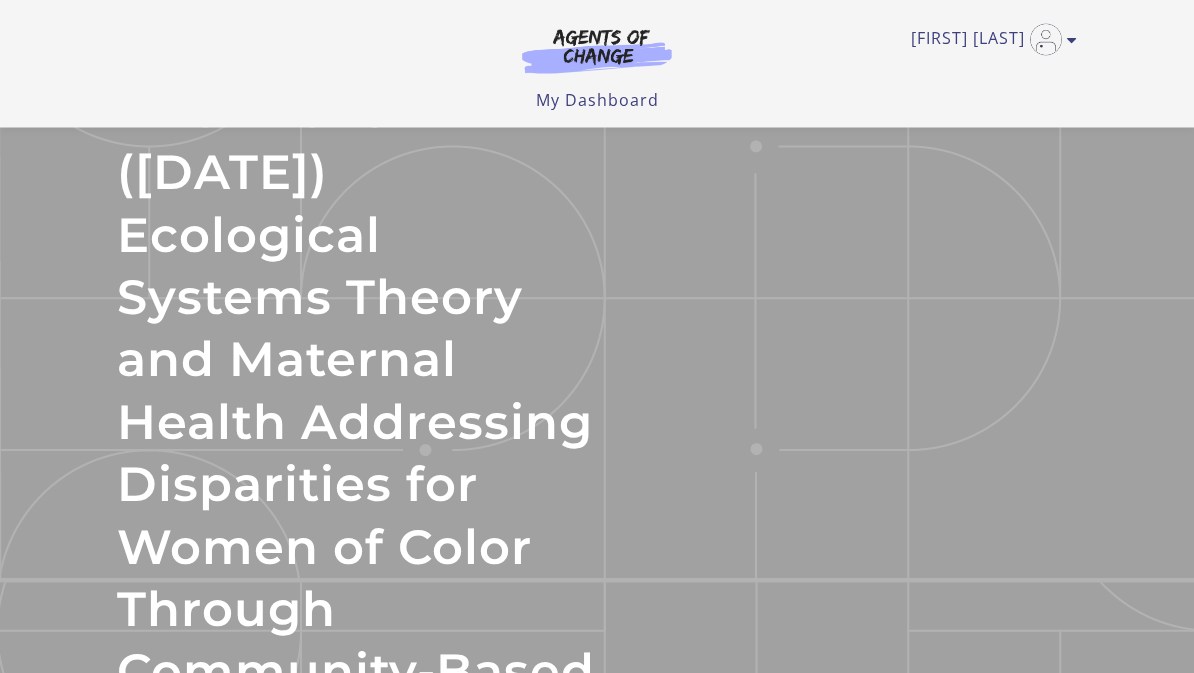 scroll, scrollTop: 0, scrollLeft: 0, axis: both 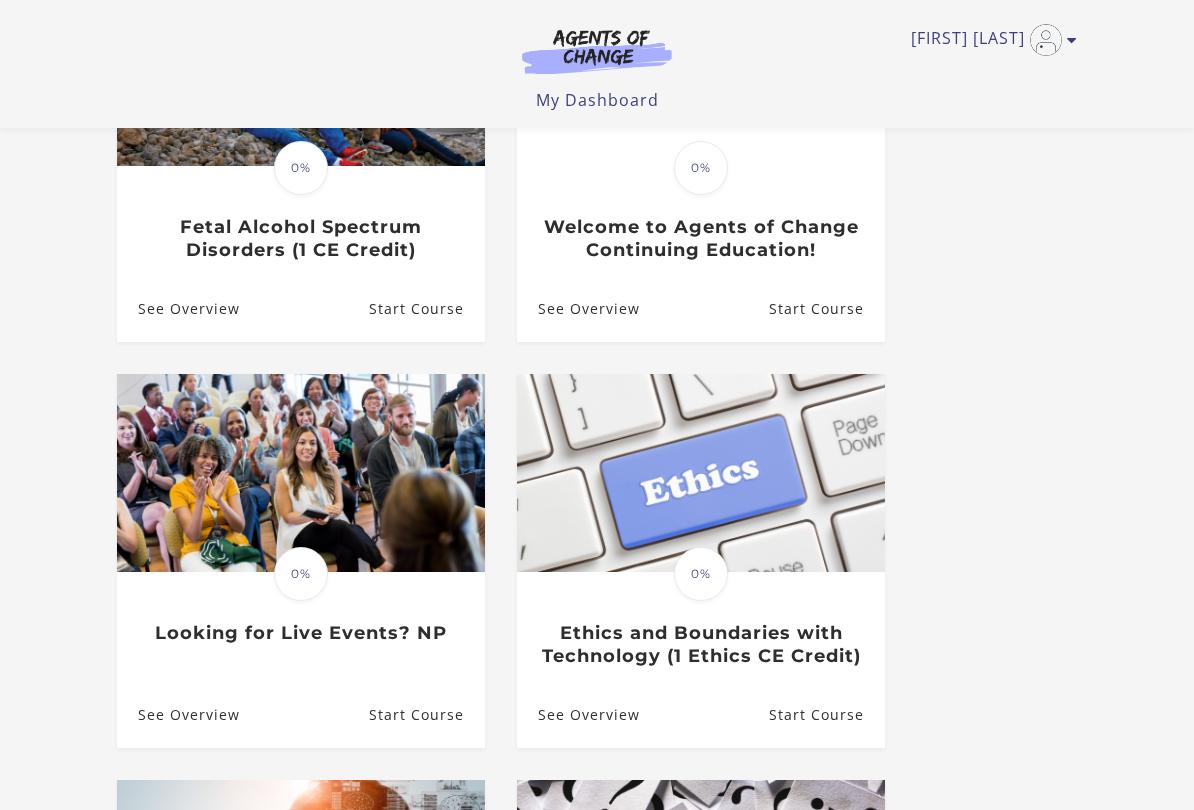 click on "See Overview" at bounding box center [178, 715] 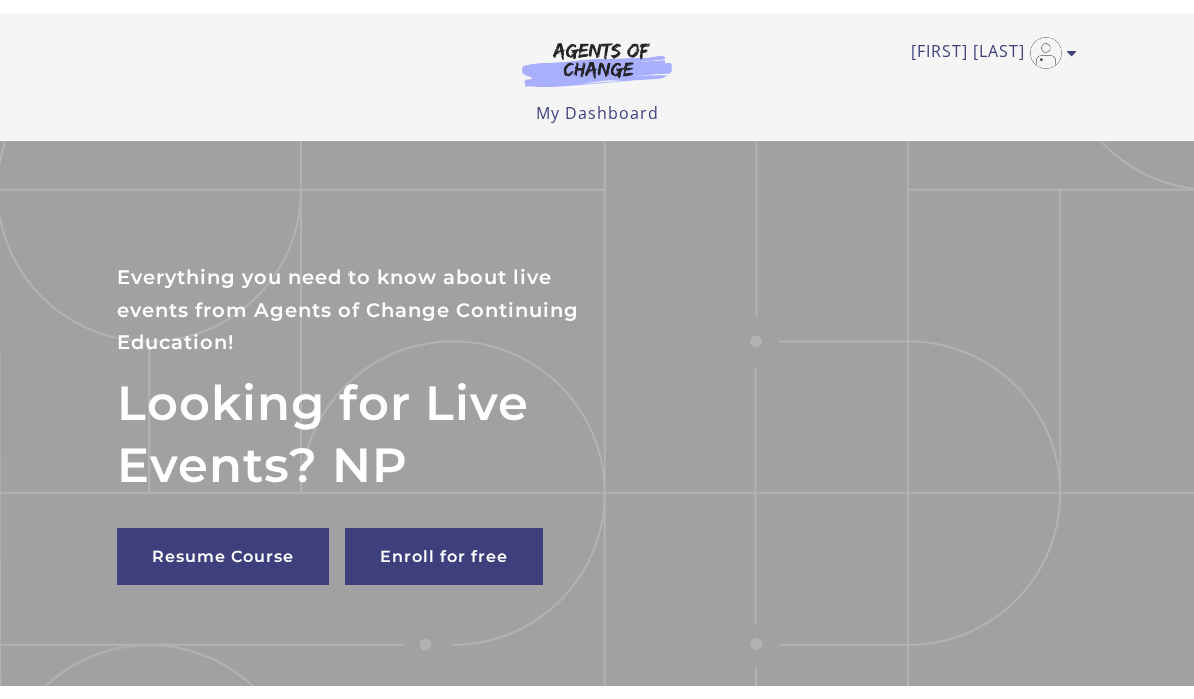 scroll, scrollTop: 0, scrollLeft: 0, axis: both 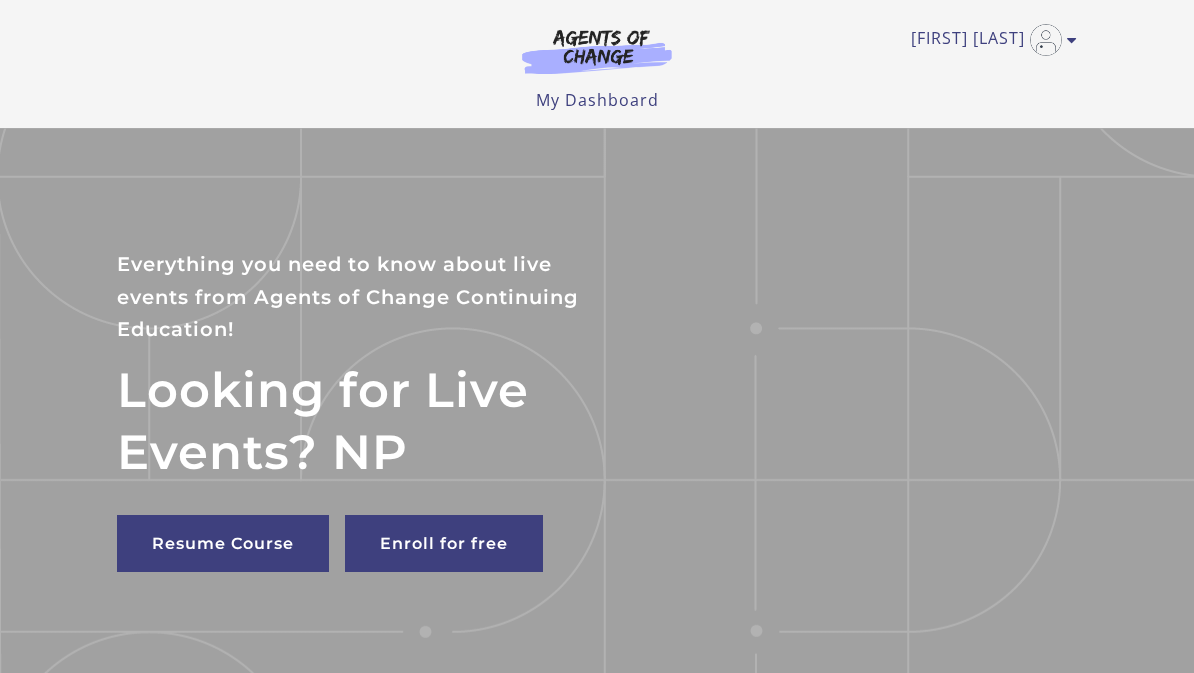 click on "Looking for Live Events? NP
Everything you need to know about live events from Agents of Change Continuing Education!
Resume Course
Enroll for free" at bounding box center [597, 418] 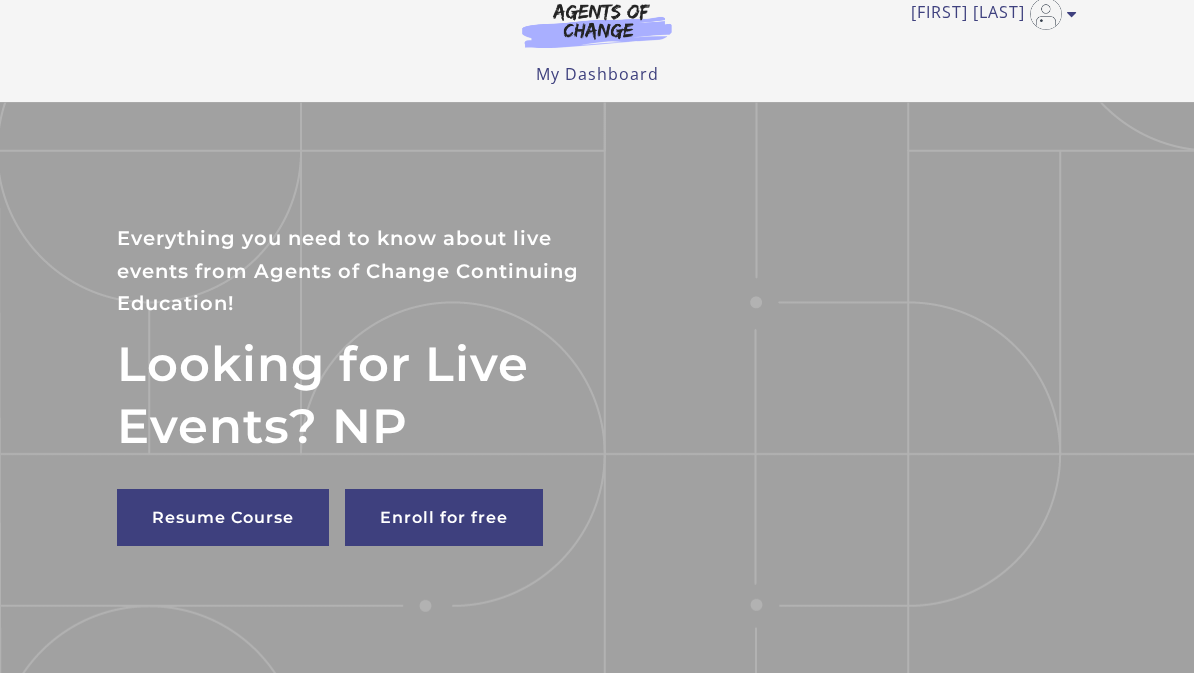 scroll, scrollTop: 0, scrollLeft: 0, axis: both 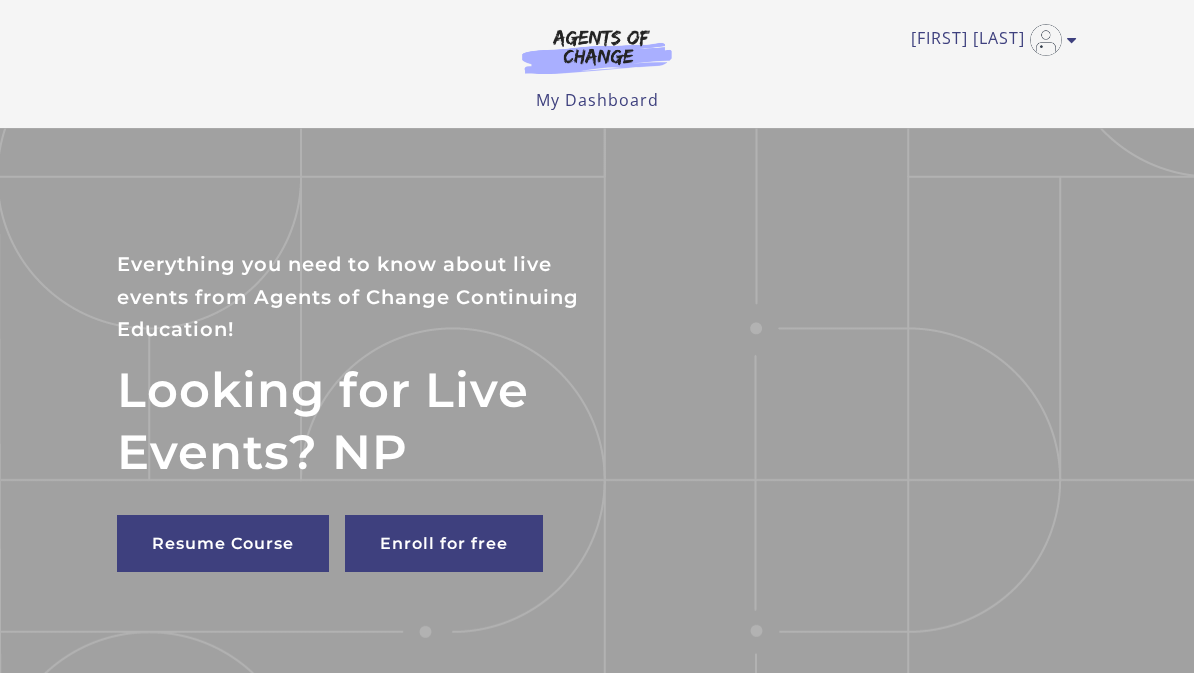 click on "Enroll for free" at bounding box center [444, 543] 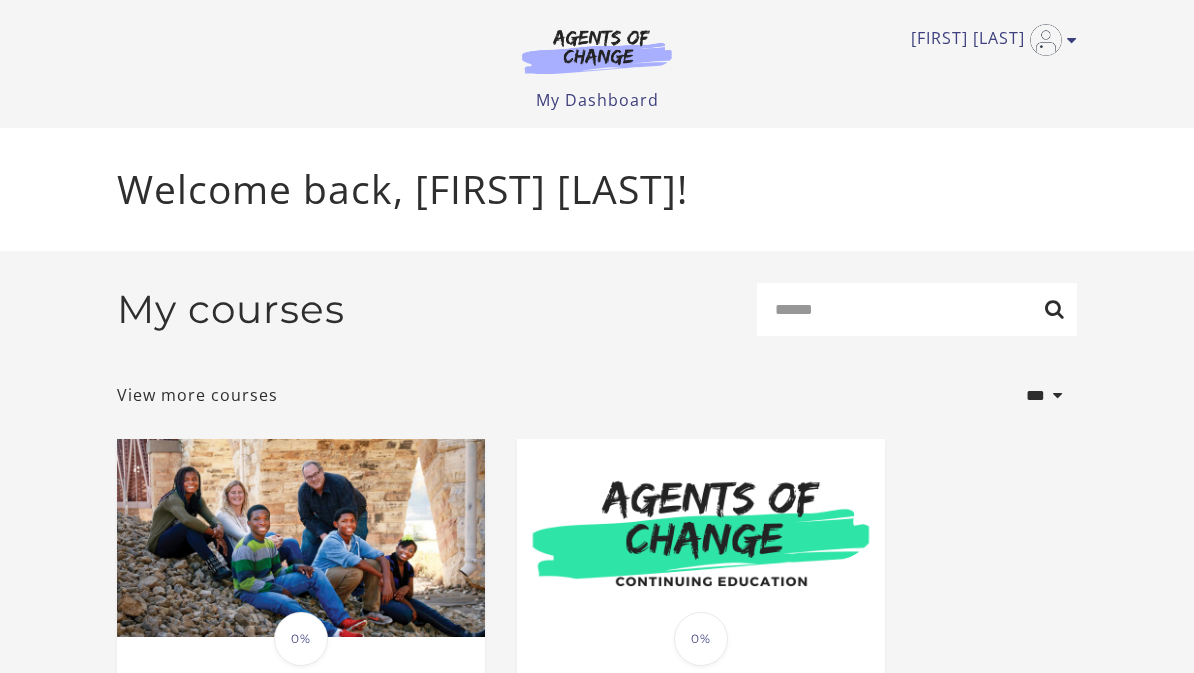 scroll, scrollTop: 0, scrollLeft: 0, axis: both 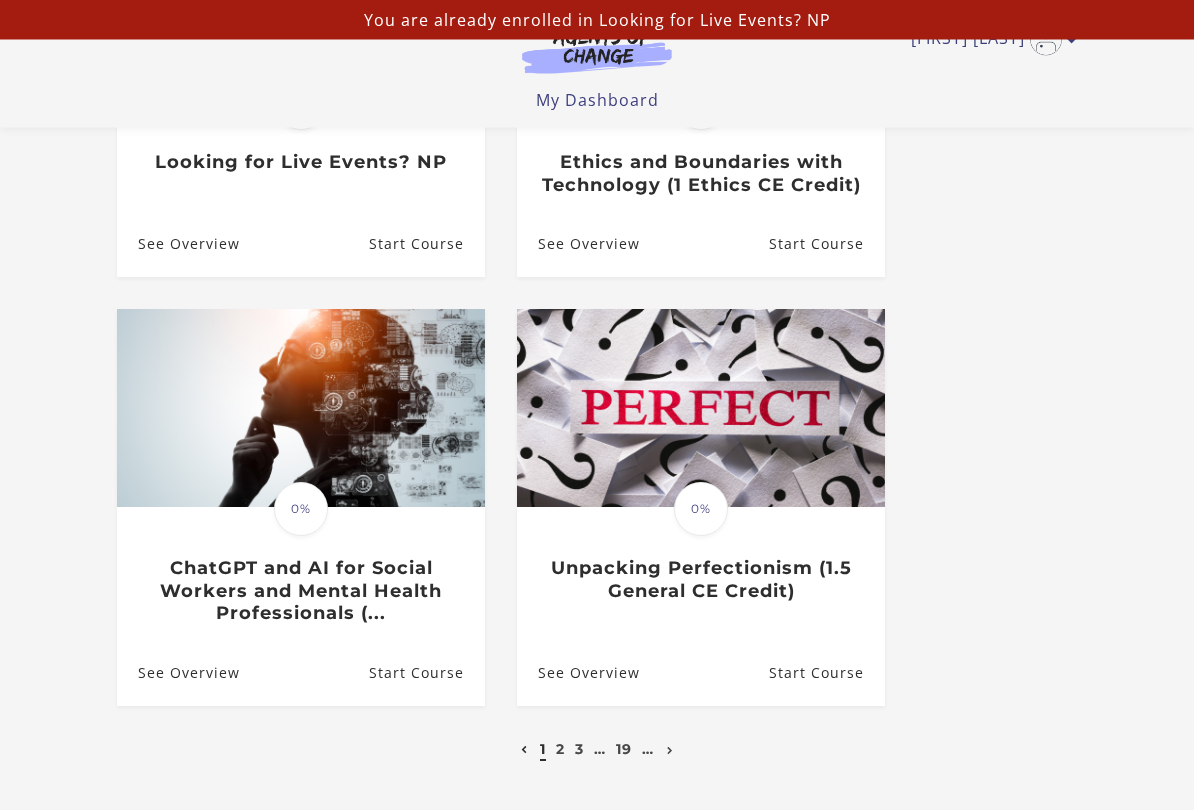 click on "**********" at bounding box center [597, 68] 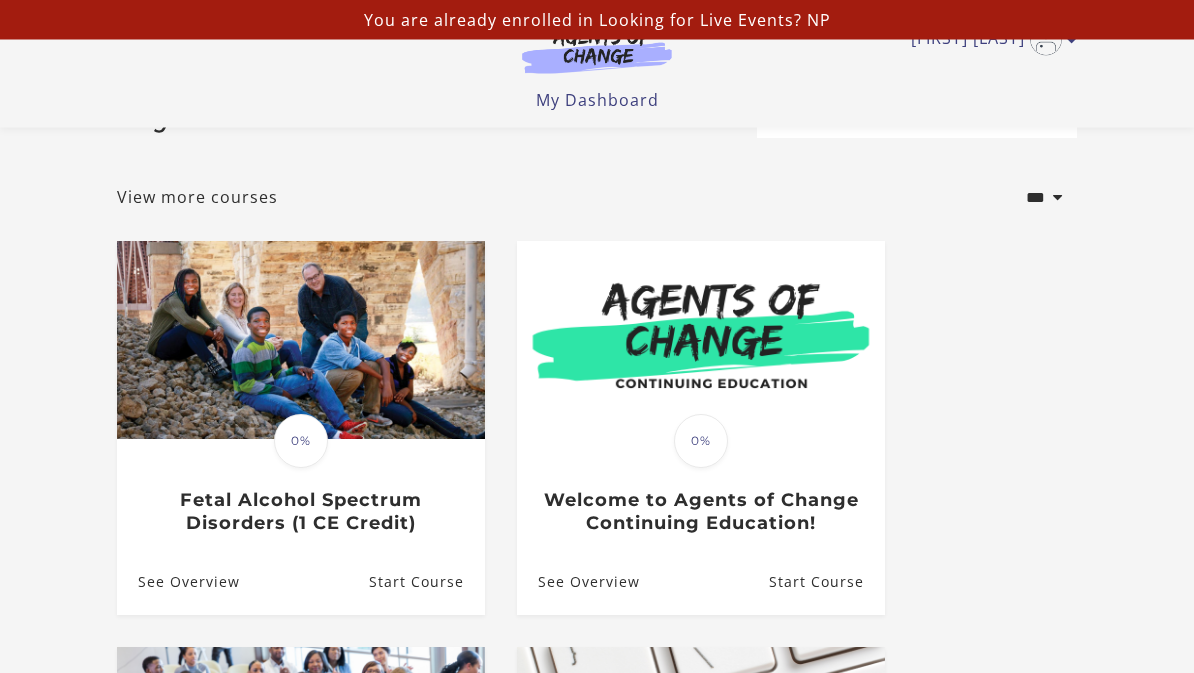 scroll, scrollTop: 47, scrollLeft: 0, axis: vertical 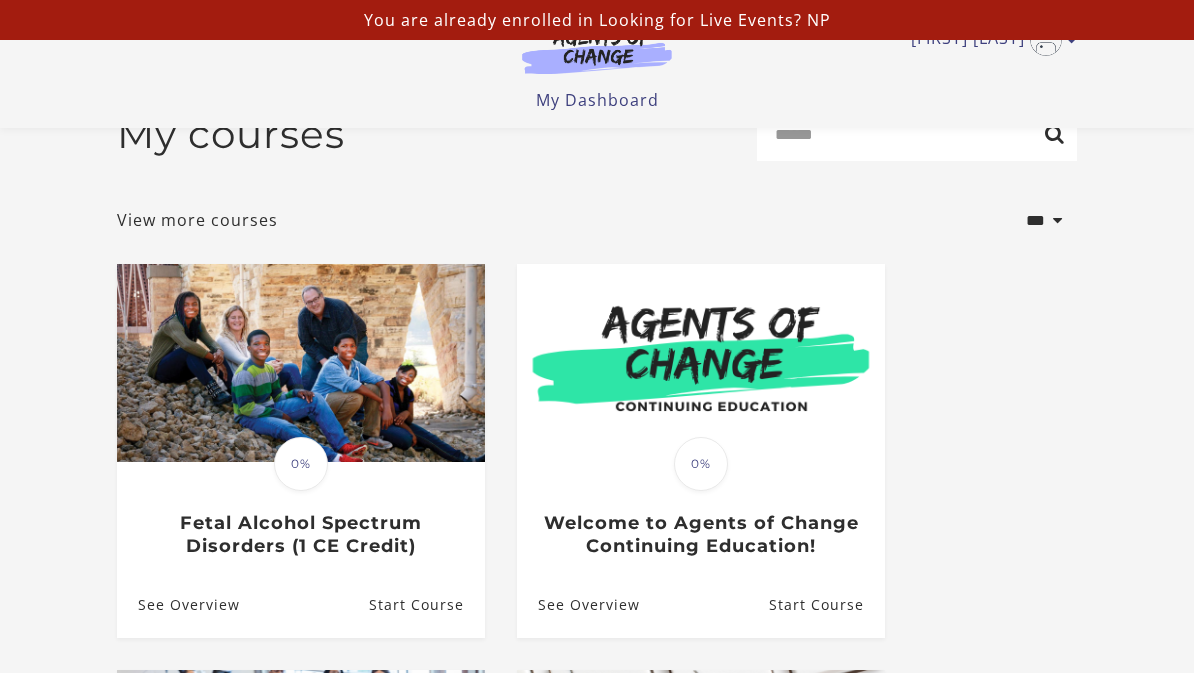 click on "Start Course" at bounding box center (427, 605) 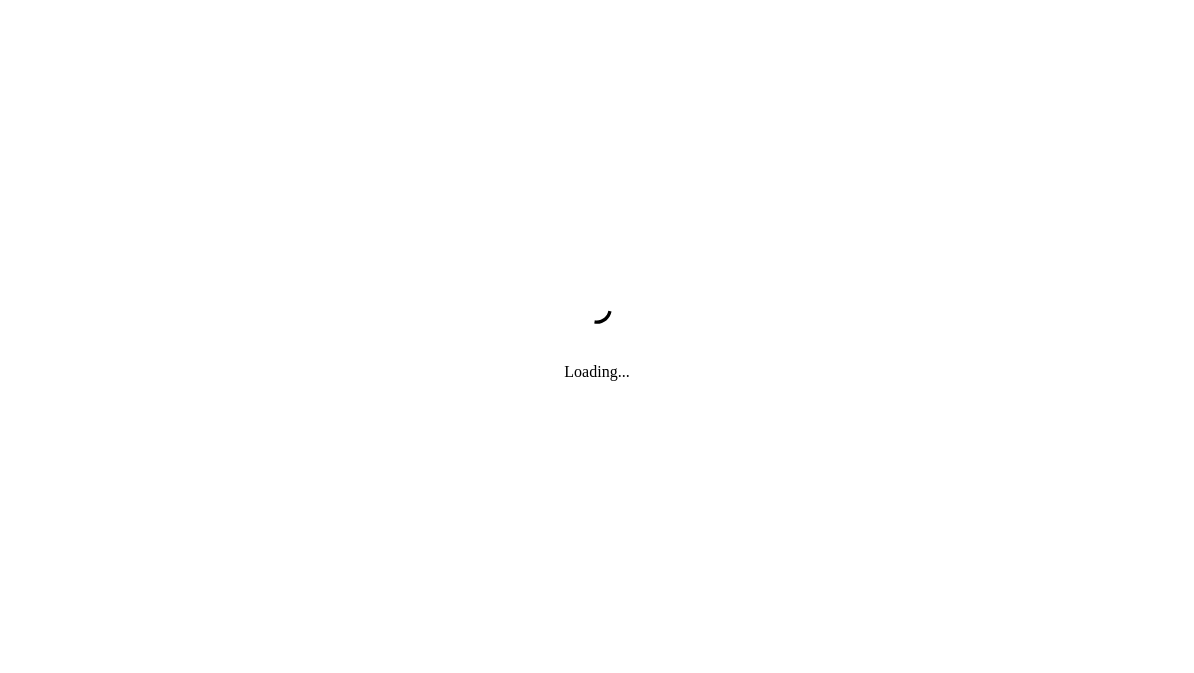 scroll, scrollTop: 0, scrollLeft: 0, axis: both 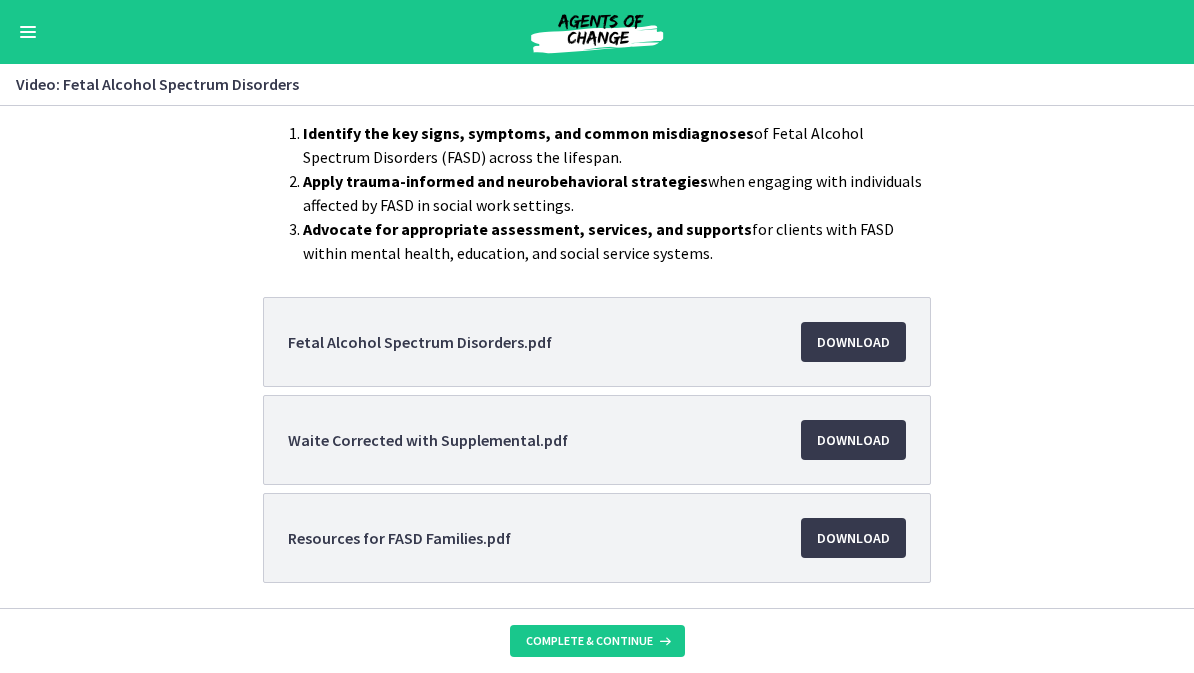 click on "Download
Opens in a new window" at bounding box center (853, 342) 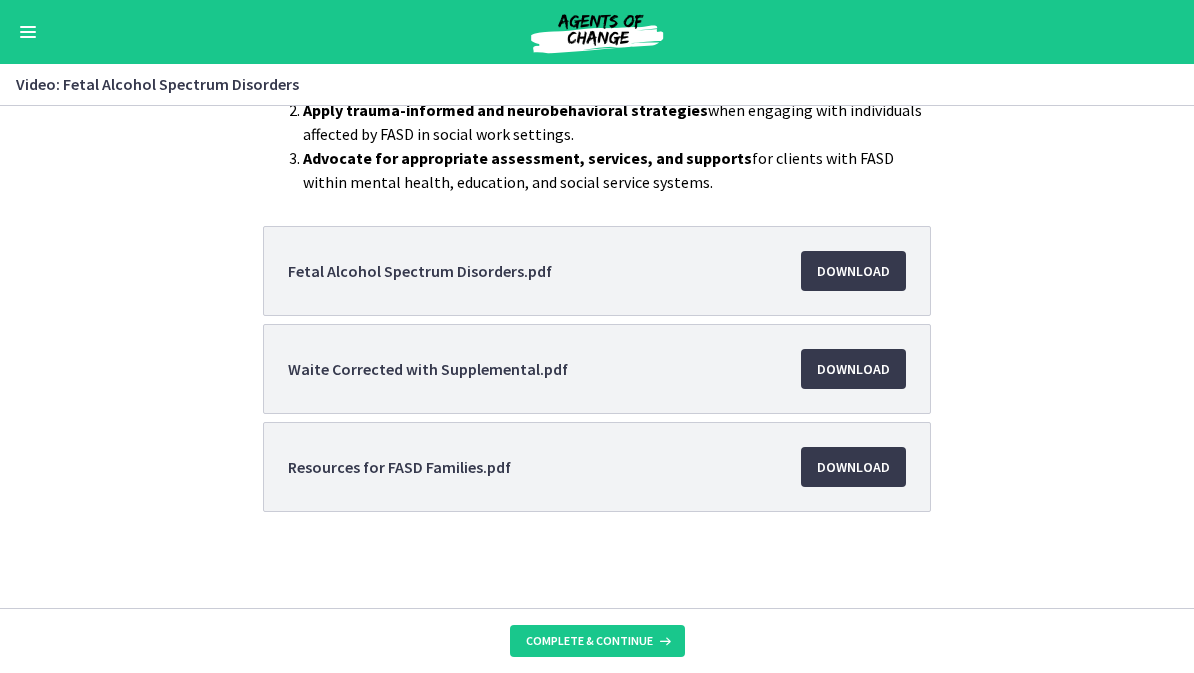 scroll, scrollTop: 540, scrollLeft: 0, axis: vertical 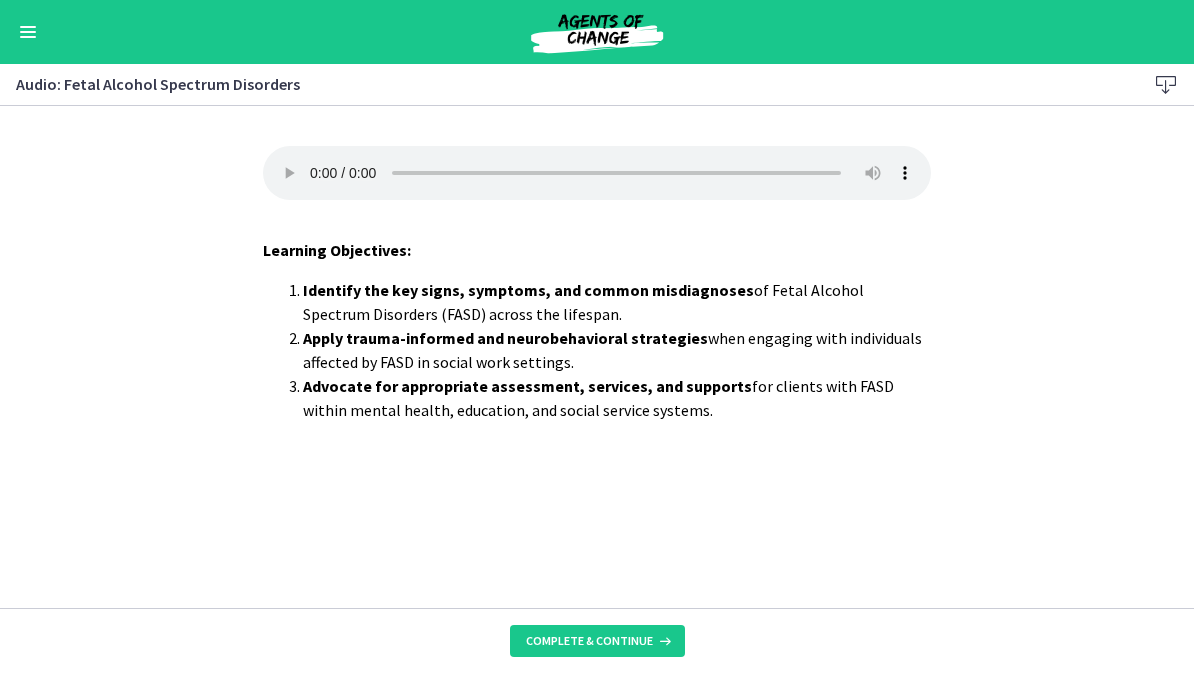 click on "Complete & continue" at bounding box center [597, 641] 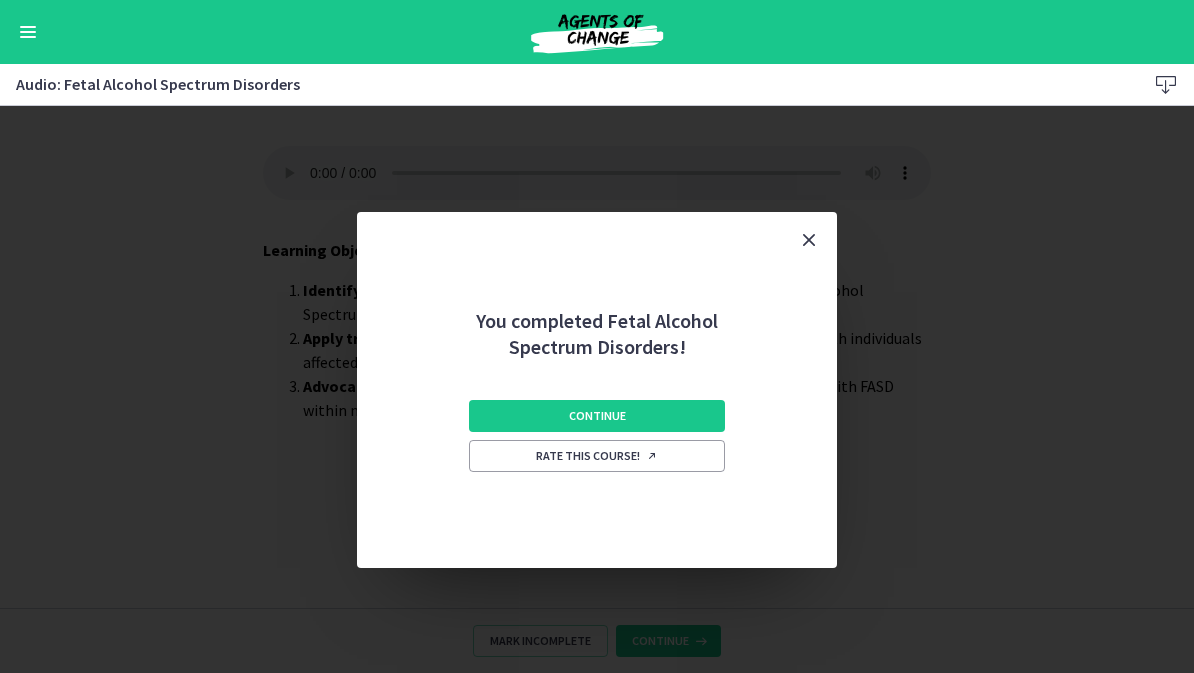 click on "Continue" at bounding box center (597, 416) 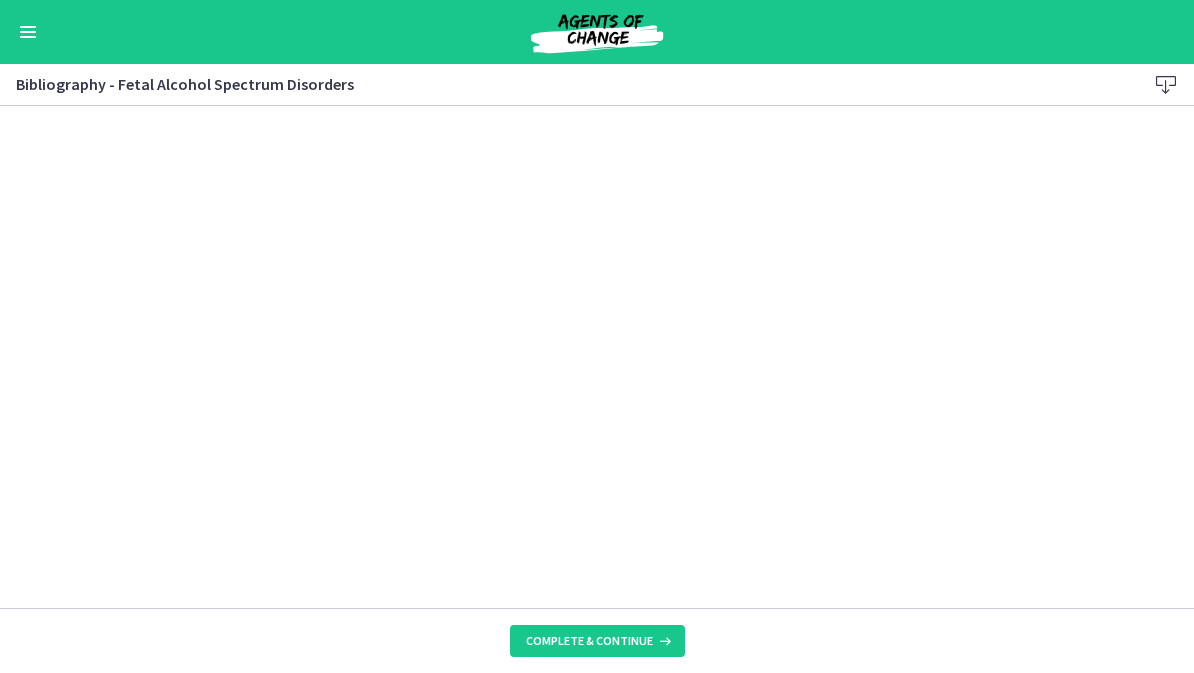 click on "Complete & continue" at bounding box center [597, 641] 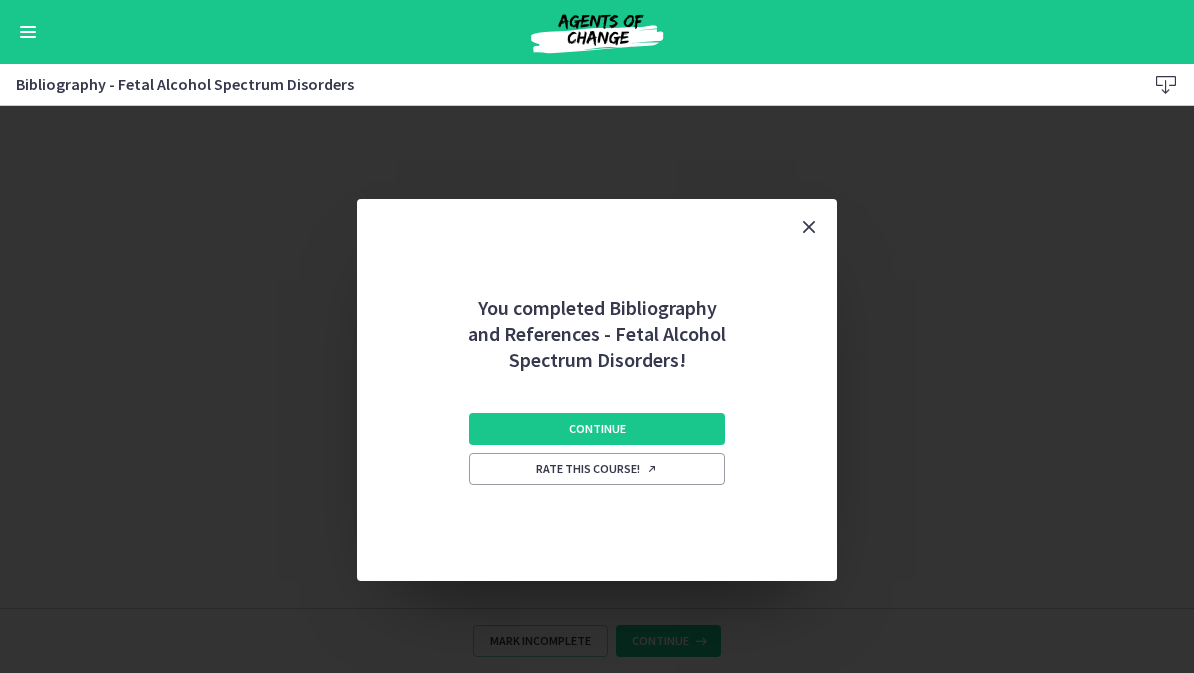 click on "Continue" at bounding box center (597, 429) 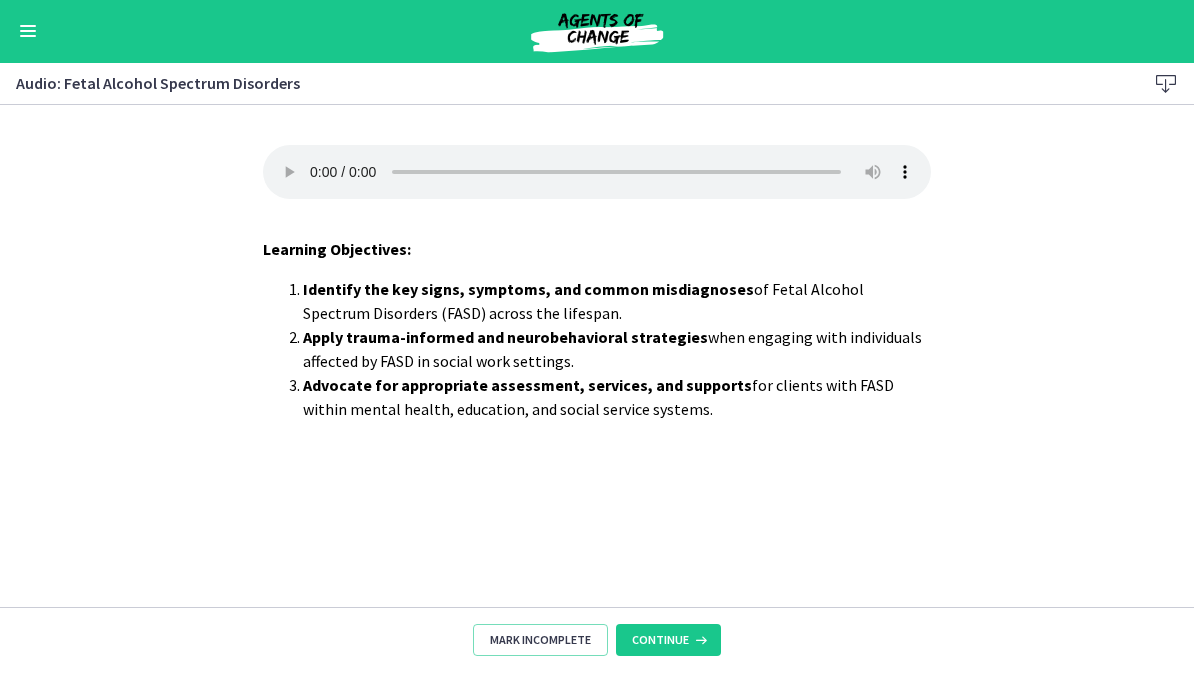 click on "Your browser doesn't support the audio element. Download it
here" at bounding box center (597, 173) 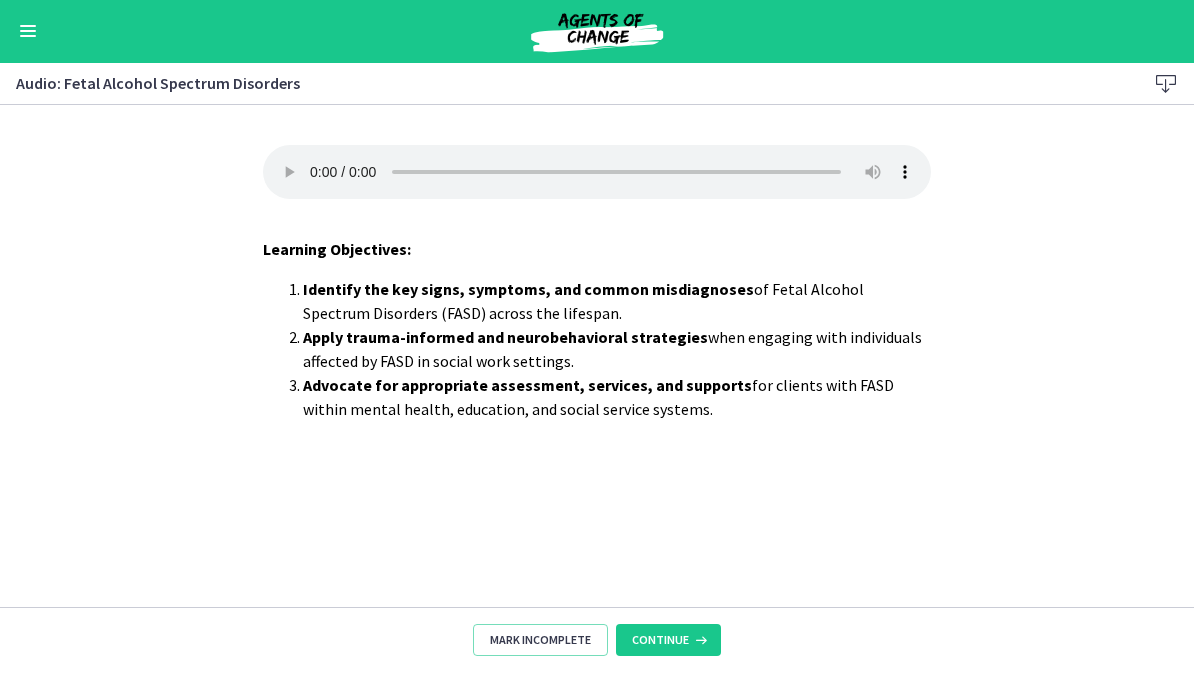 click on "Your browser doesn't support the audio element. Download it
here" at bounding box center (597, 173) 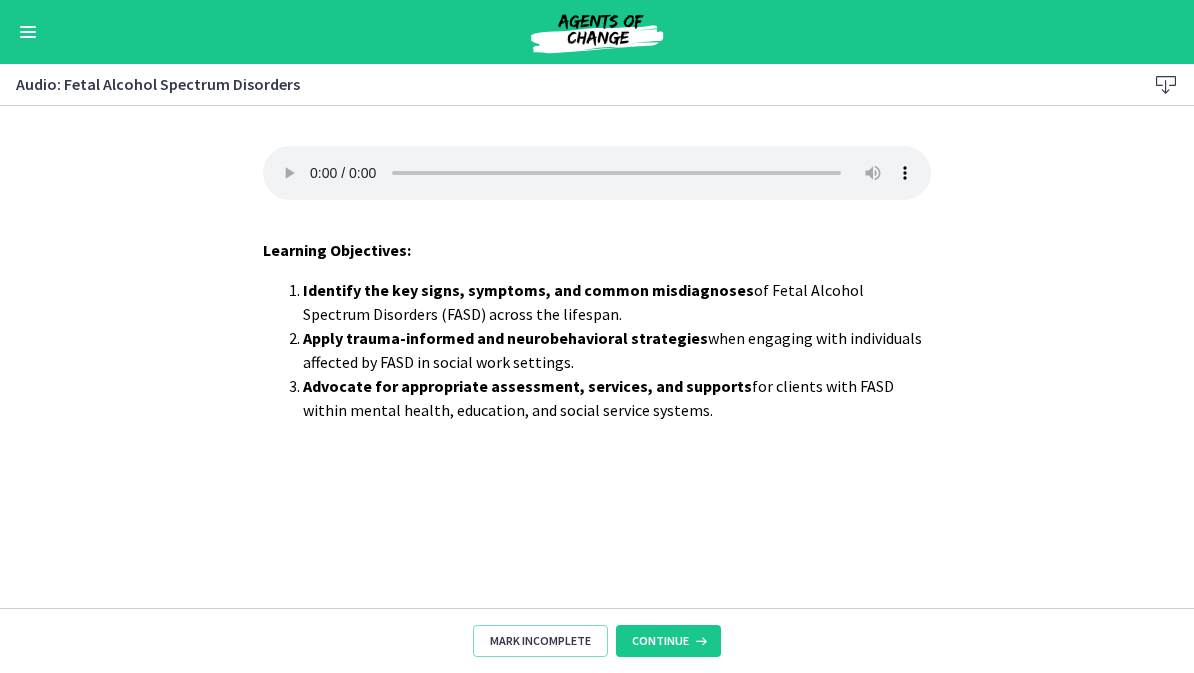 click on "Learning Objectives: Identify the key signs, symptoms, and common misdiagnoses  of Fetal Alcohol Spectrum Disorders (FASD) across the lifespan. Apply trauma-informed and neurobehavioral strategies  when engaging with individuals affected by FASD in social work settings. Advocate for appropriate assessment, services, and supports  for clients with FASD within mental health, education, and social service systems." at bounding box center [597, 357] 